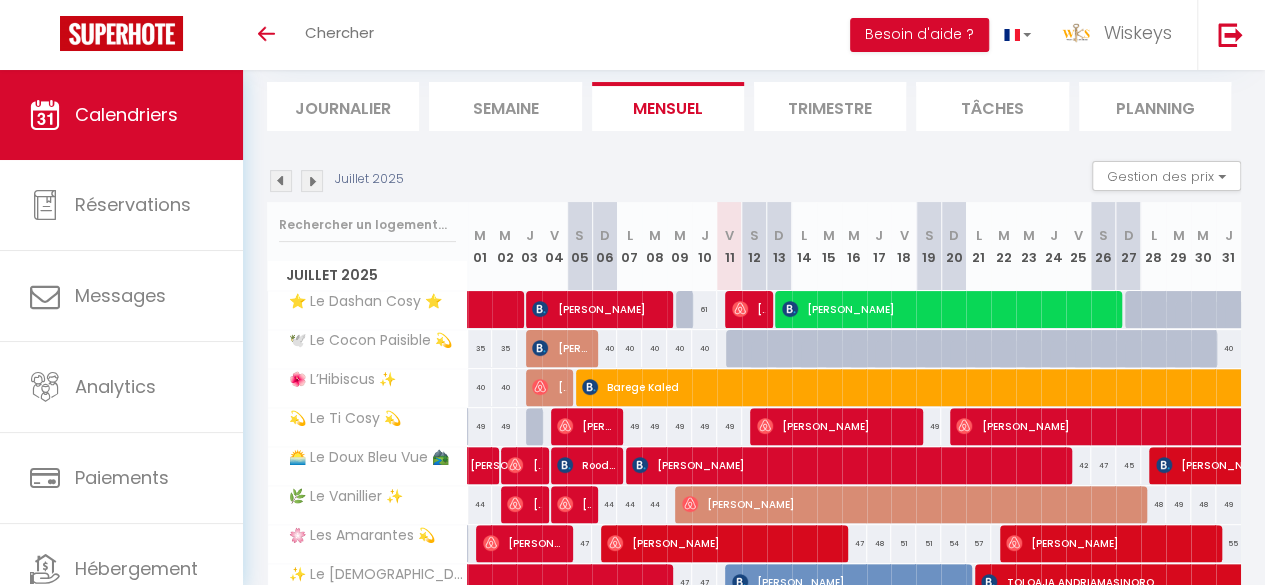 scroll, scrollTop: 363, scrollLeft: 0, axis: vertical 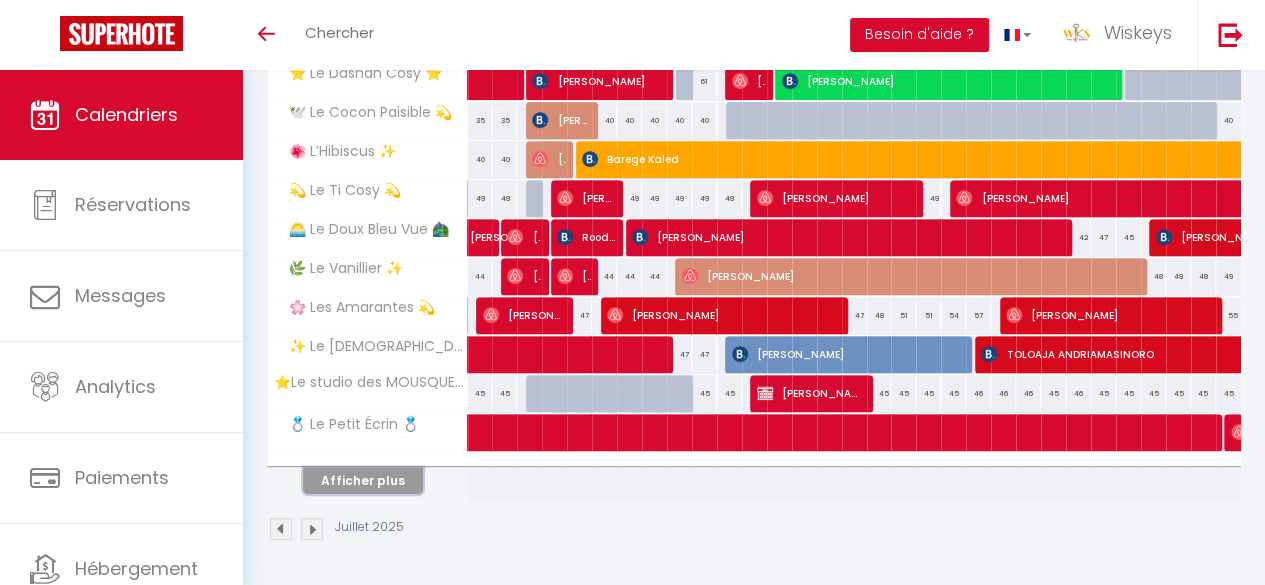 click on "Afficher plus" at bounding box center [363, 480] 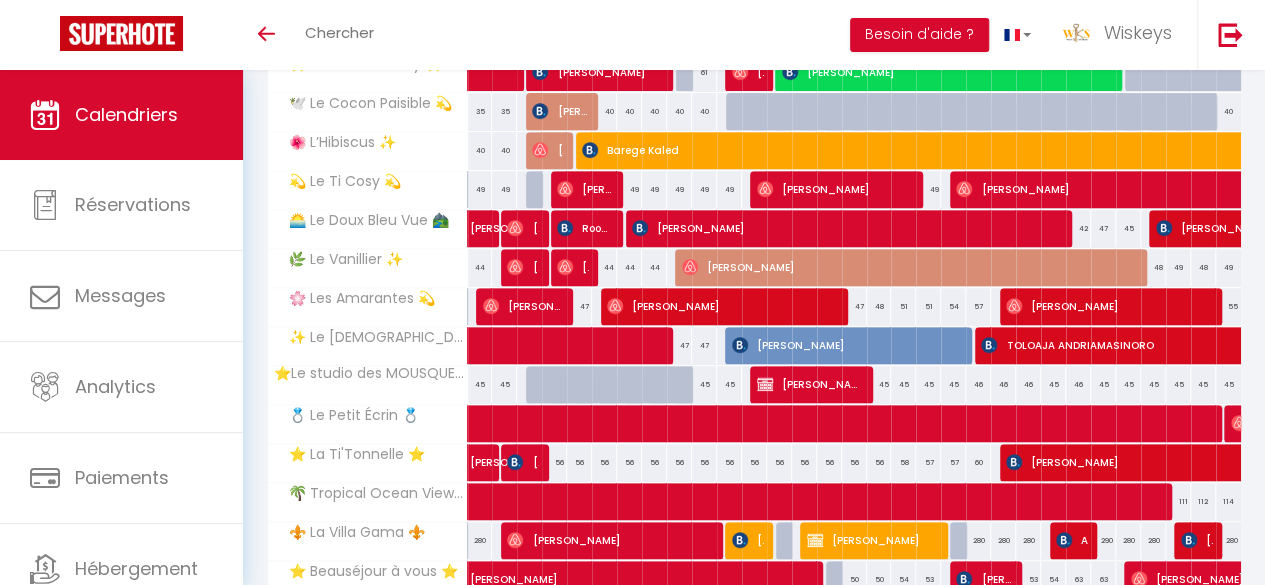 scroll, scrollTop: 463, scrollLeft: 0, axis: vertical 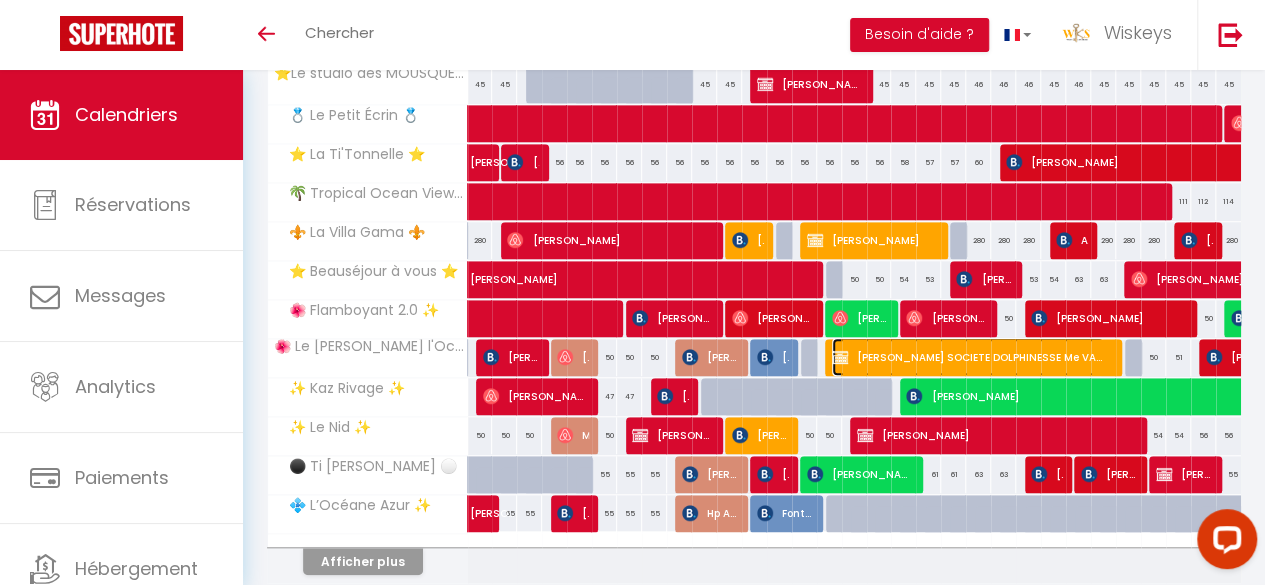 click on "[PERSON_NAME] SOCIETE DOLPHINESSE Me VALTON" at bounding box center [968, 357] 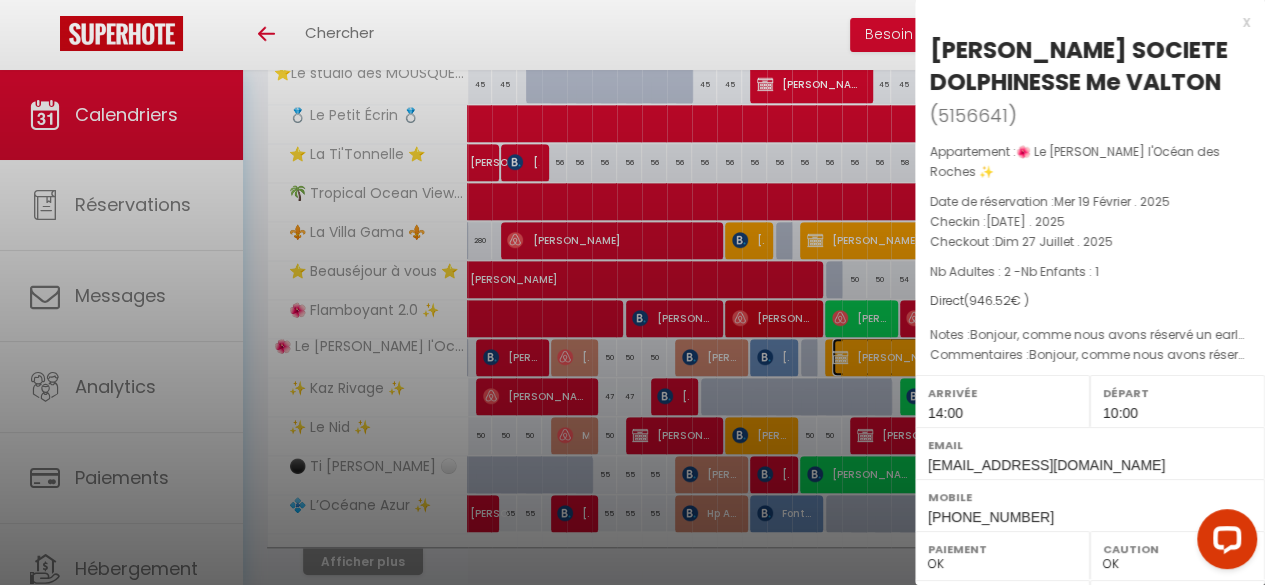 select on "29211" 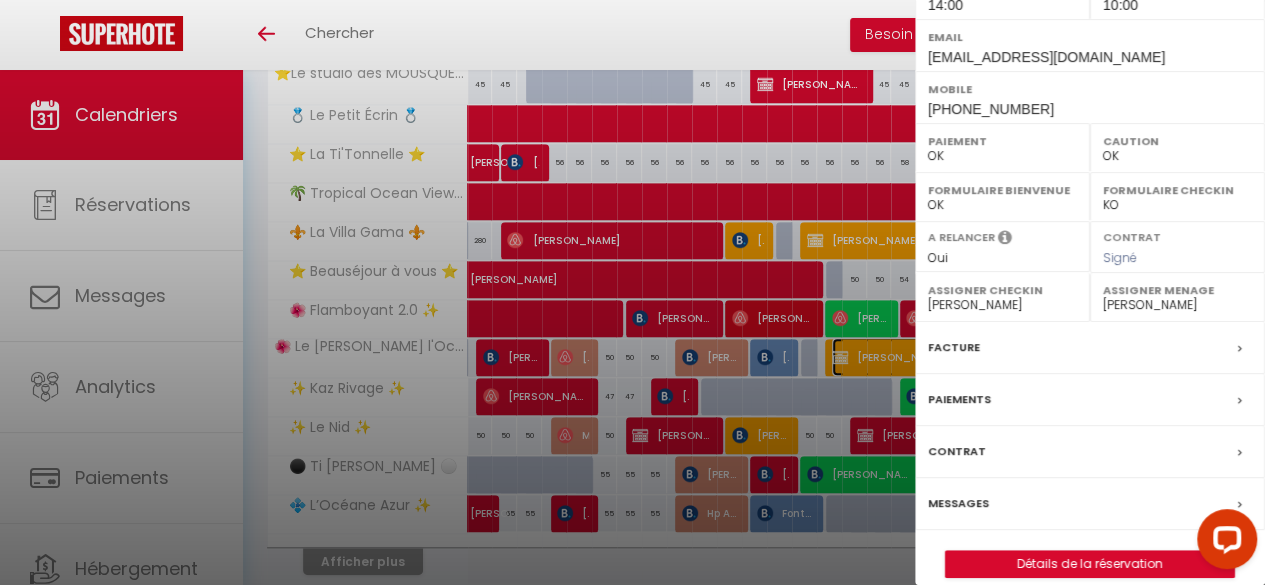 scroll, scrollTop: 426, scrollLeft: 0, axis: vertical 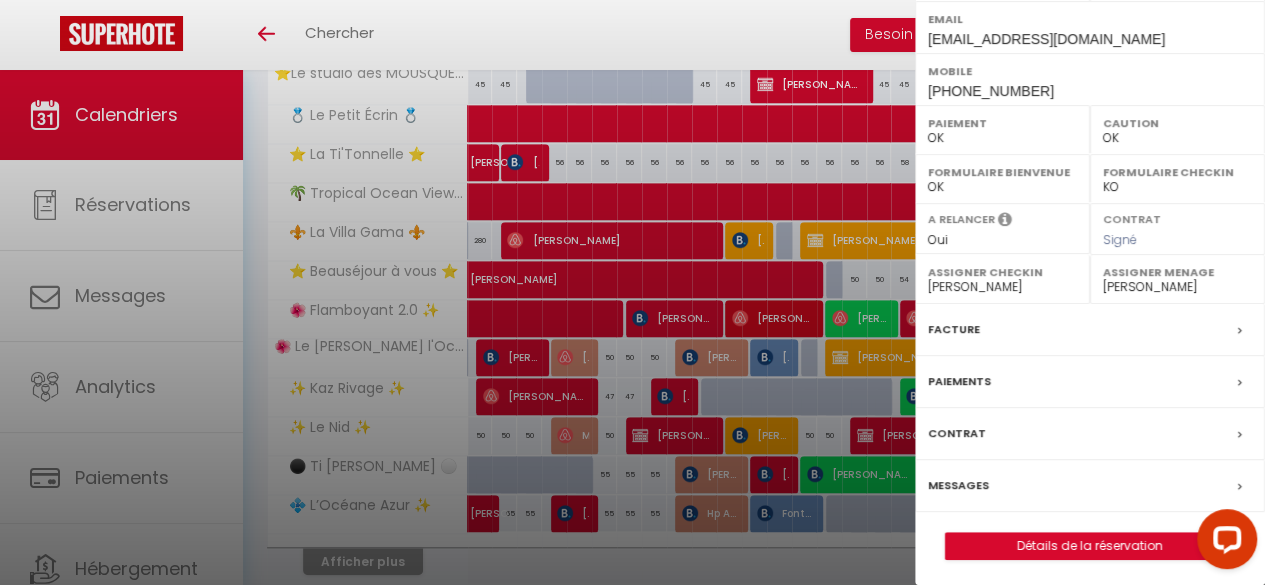 click on "Messages" at bounding box center [958, 485] 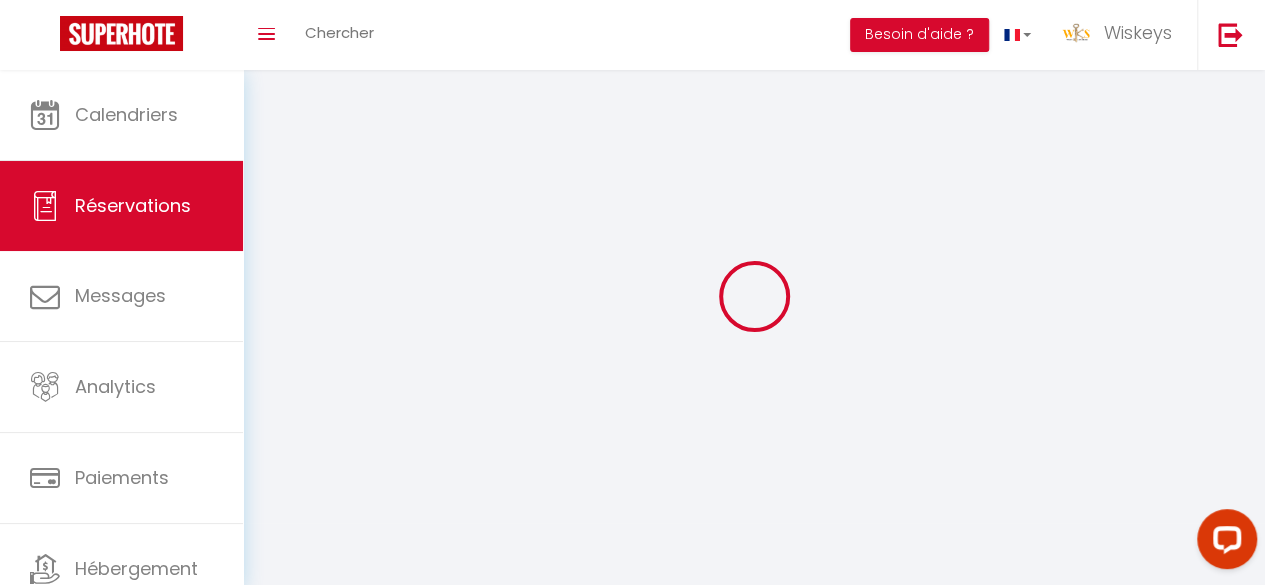 type on "[PERSON_NAME]" 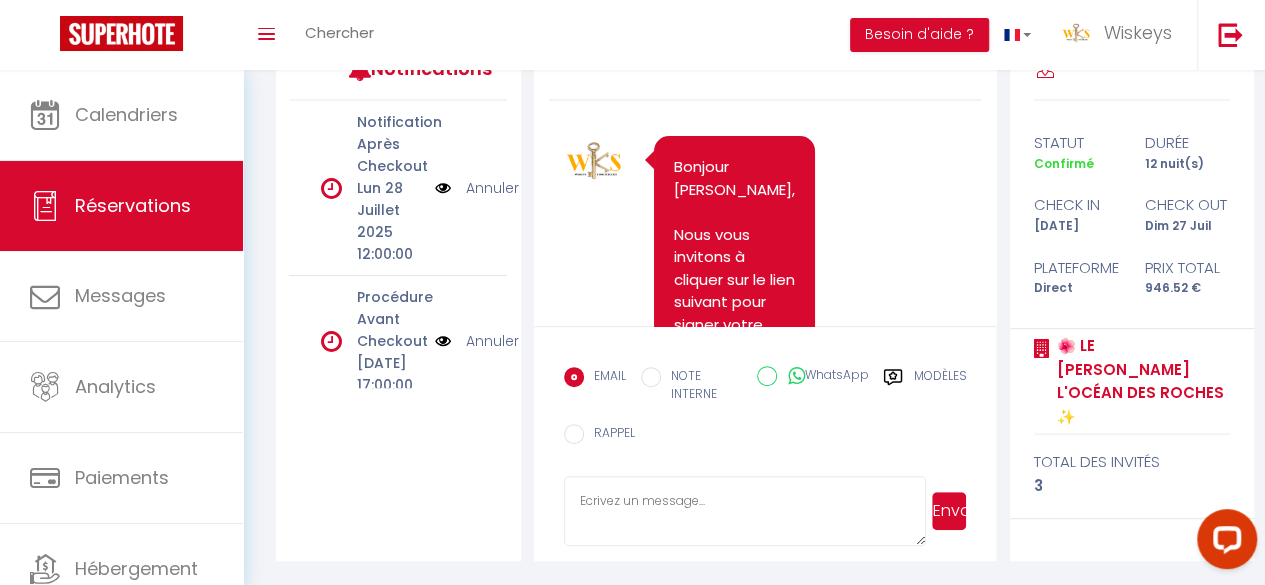 scroll, scrollTop: 291, scrollLeft: 0, axis: vertical 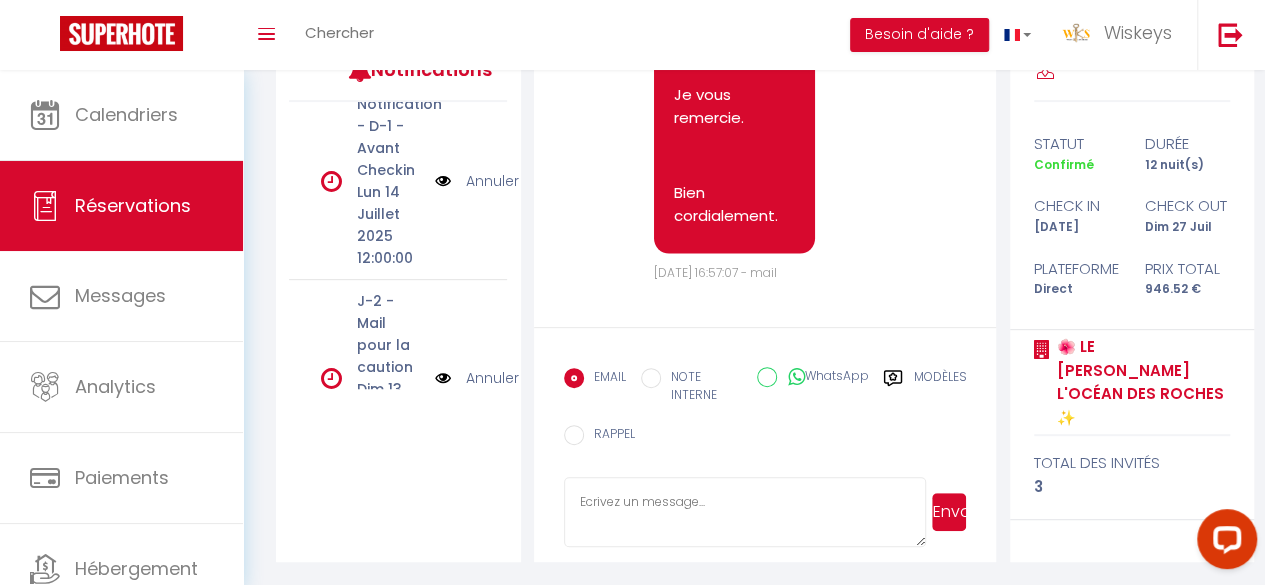 click at bounding box center (443, 181) 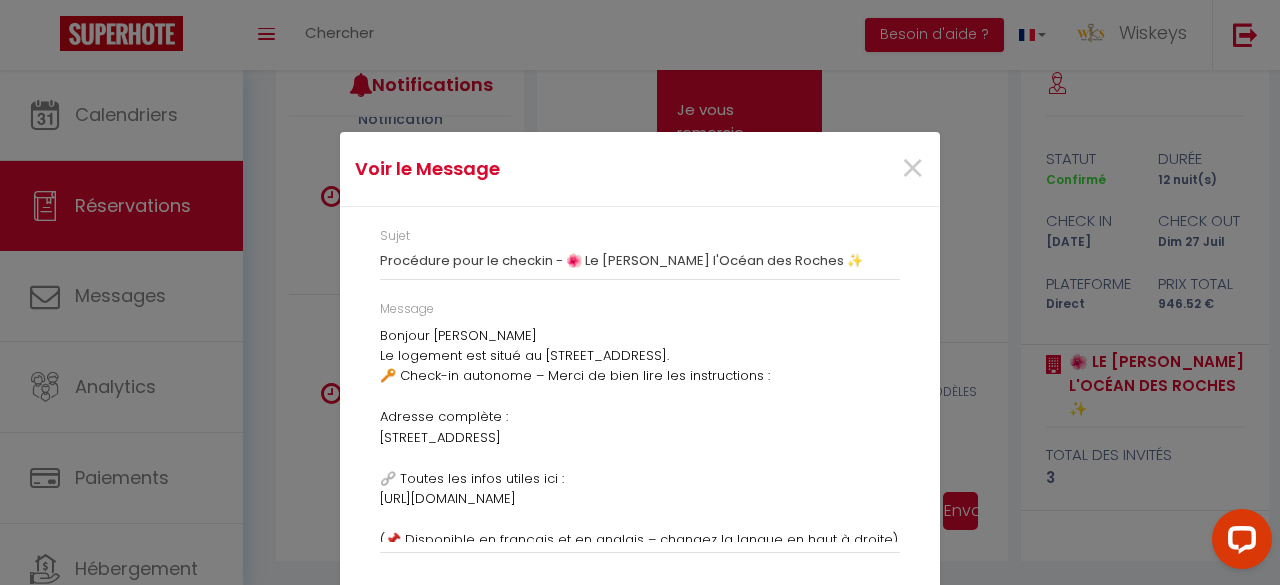 scroll, scrollTop: 5942, scrollLeft: 0, axis: vertical 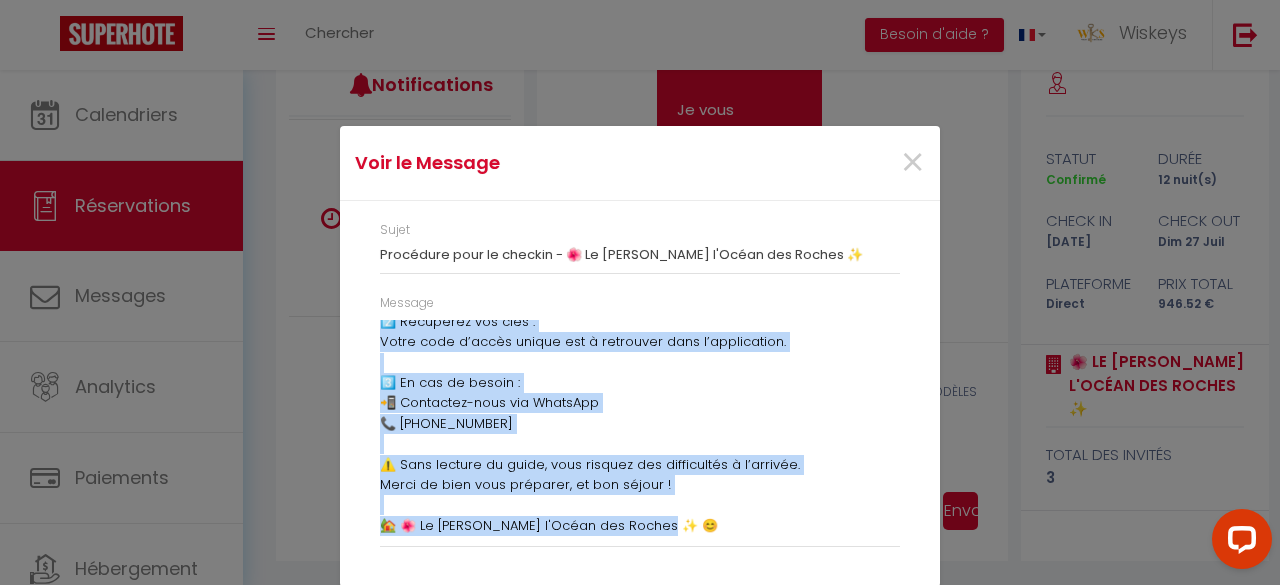drag, startPoint x: 373, startPoint y: 333, endPoint x: 655, endPoint y: 533, distance: 345.72244 